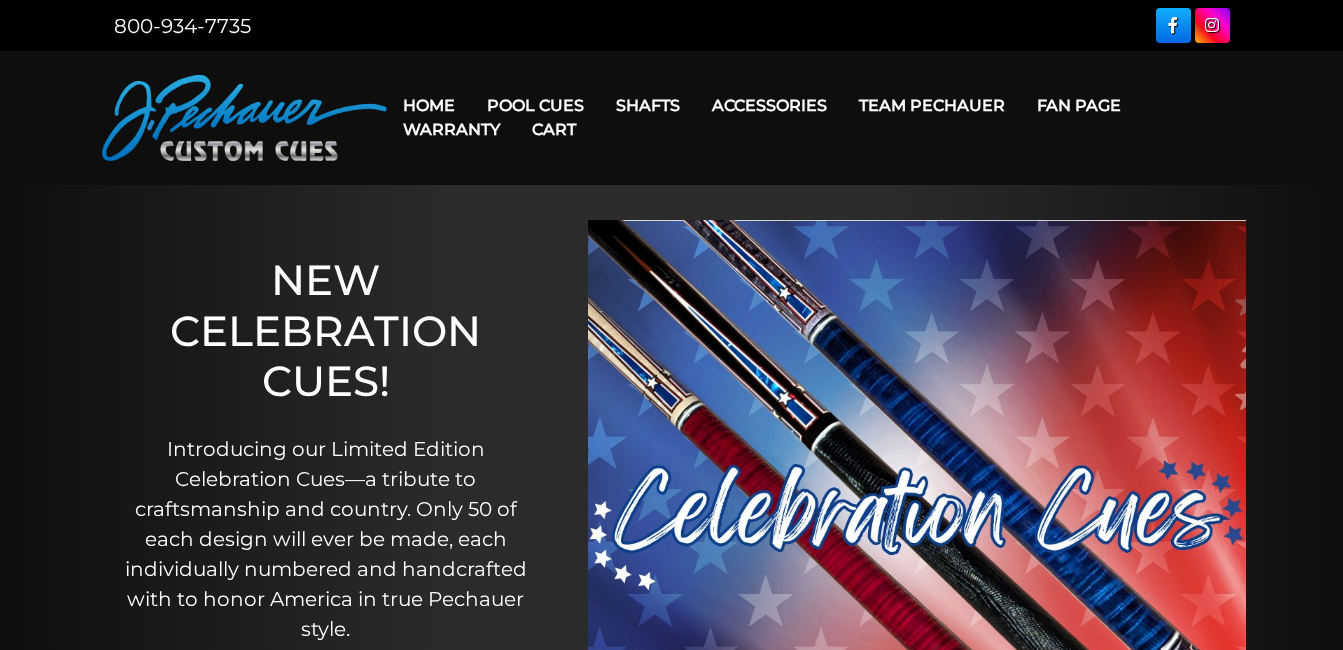 scroll, scrollTop: 0, scrollLeft: 0, axis: both 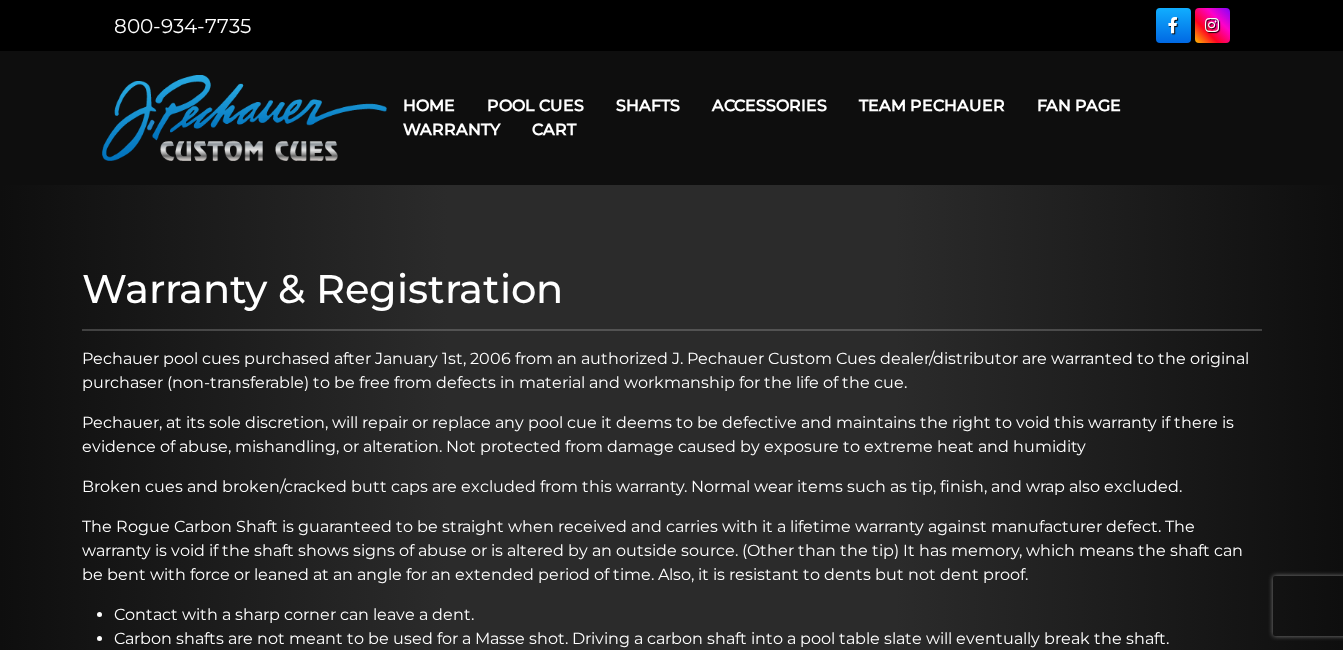 click on "Cart" at bounding box center [554, 129] 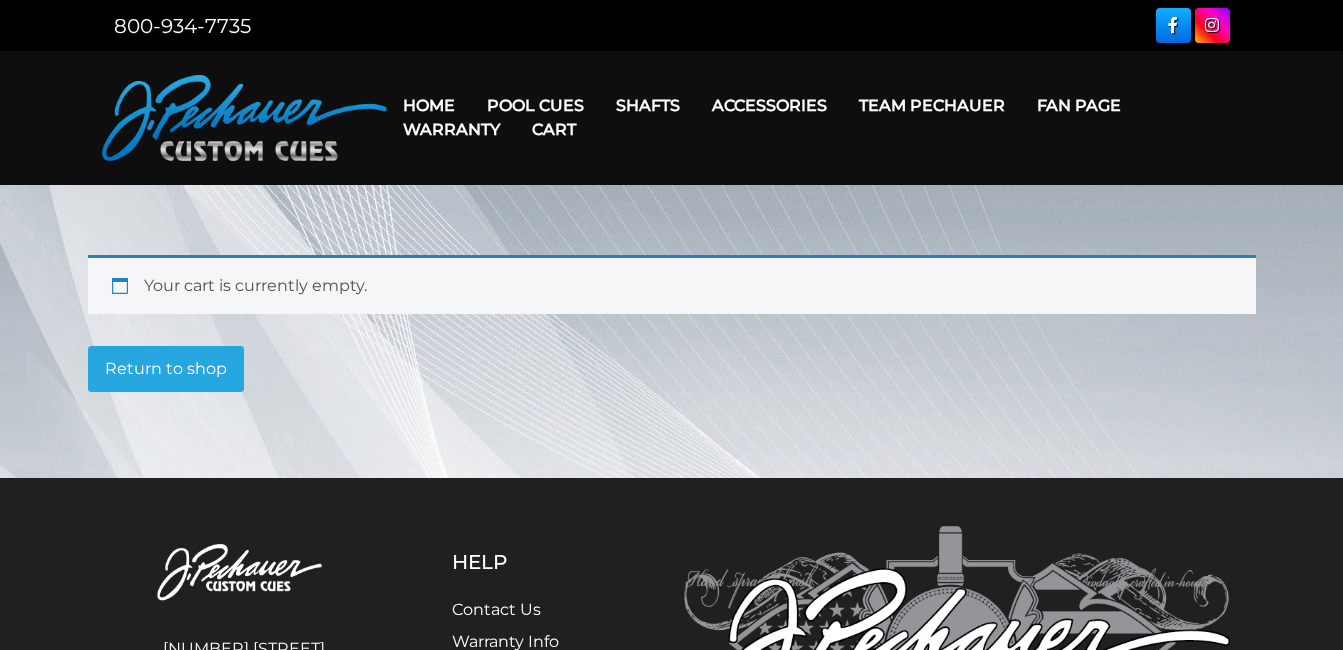 scroll, scrollTop: 0, scrollLeft: 0, axis: both 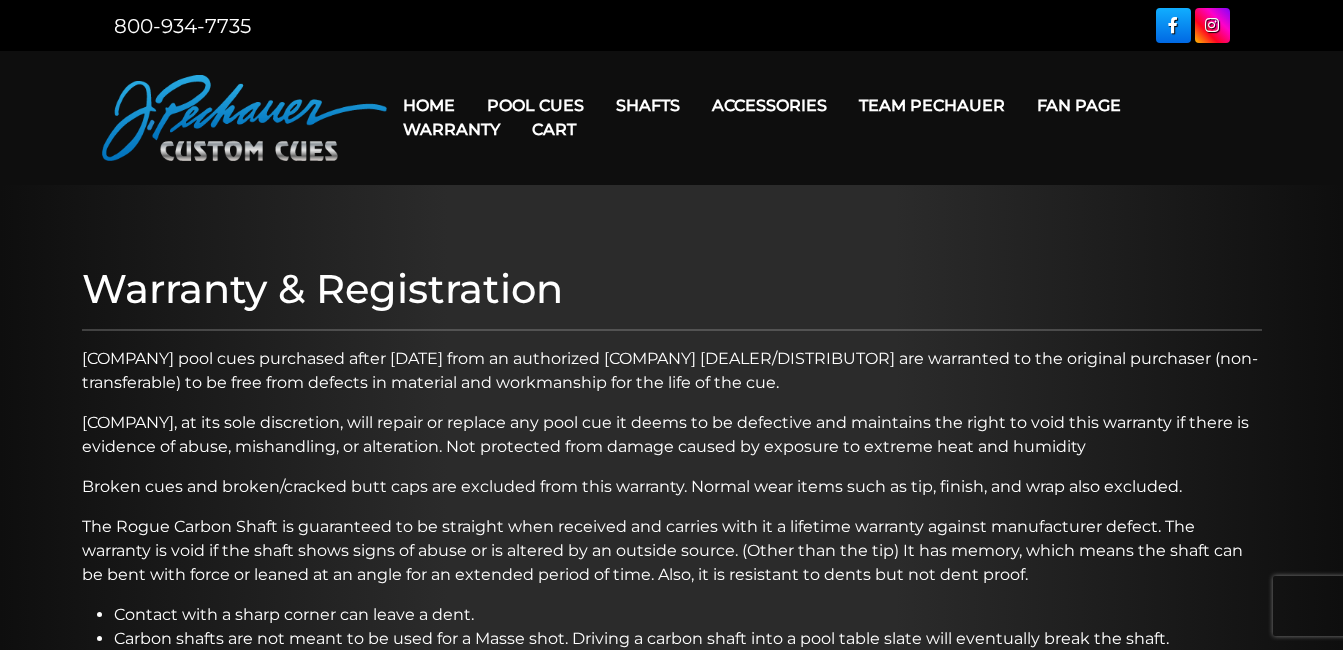 click on "Cart" at bounding box center [554, 129] 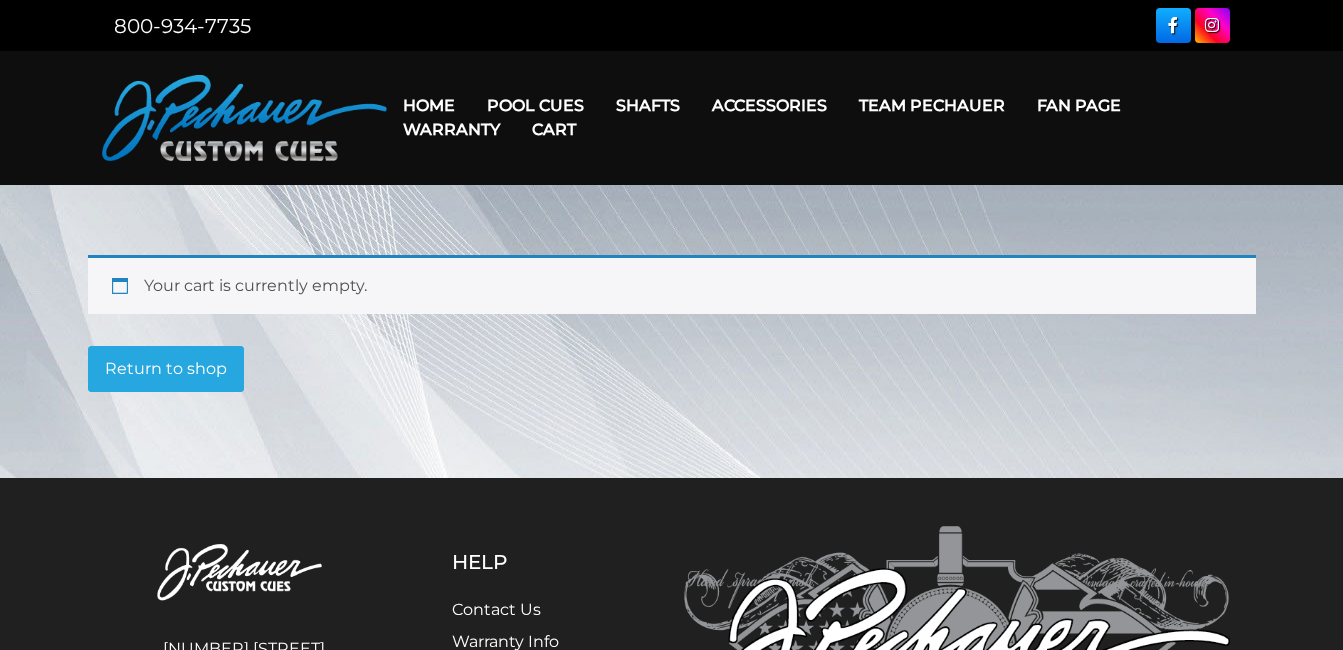 scroll, scrollTop: 0, scrollLeft: 0, axis: both 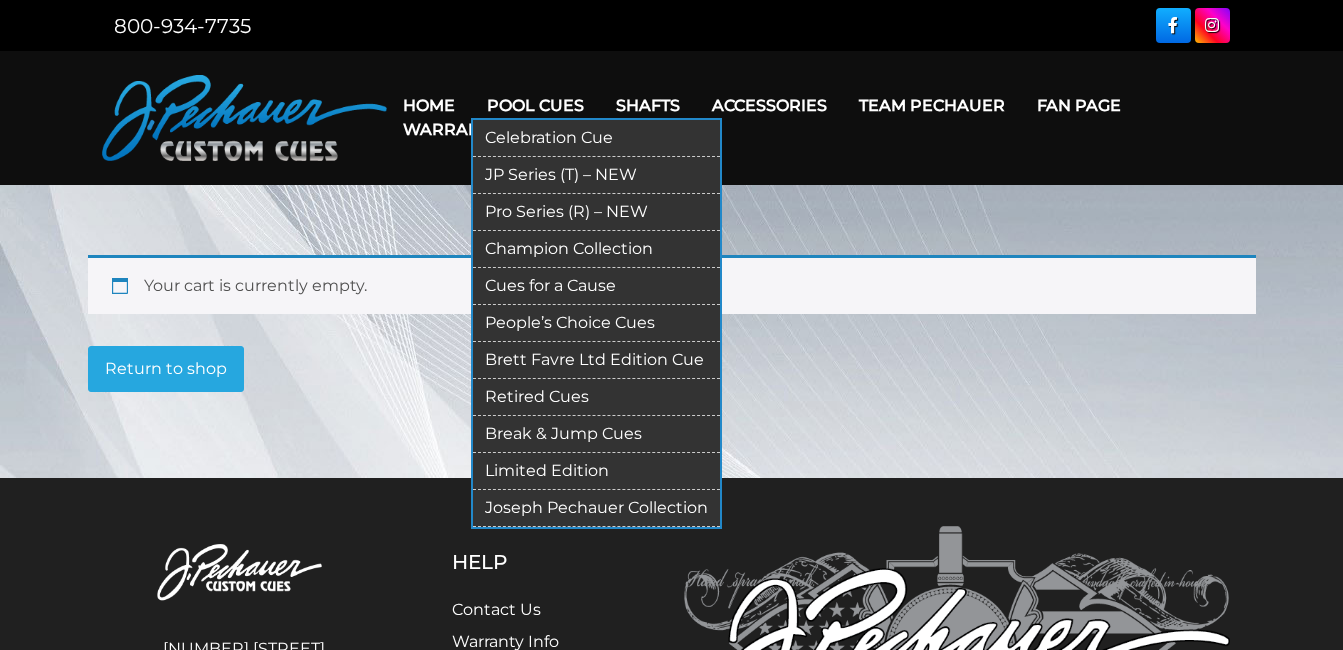 click on "JP Series (T) – NEW" at bounding box center (596, 175) 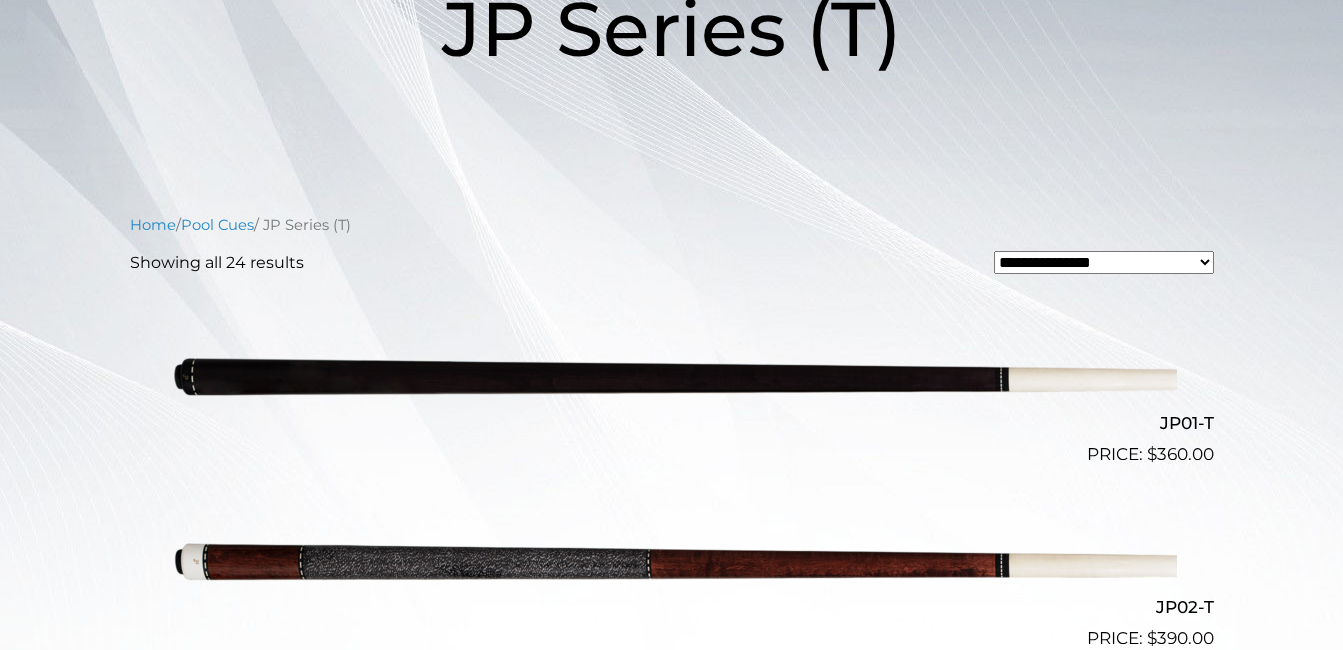 scroll, scrollTop: 0, scrollLeft: 0, axis: both 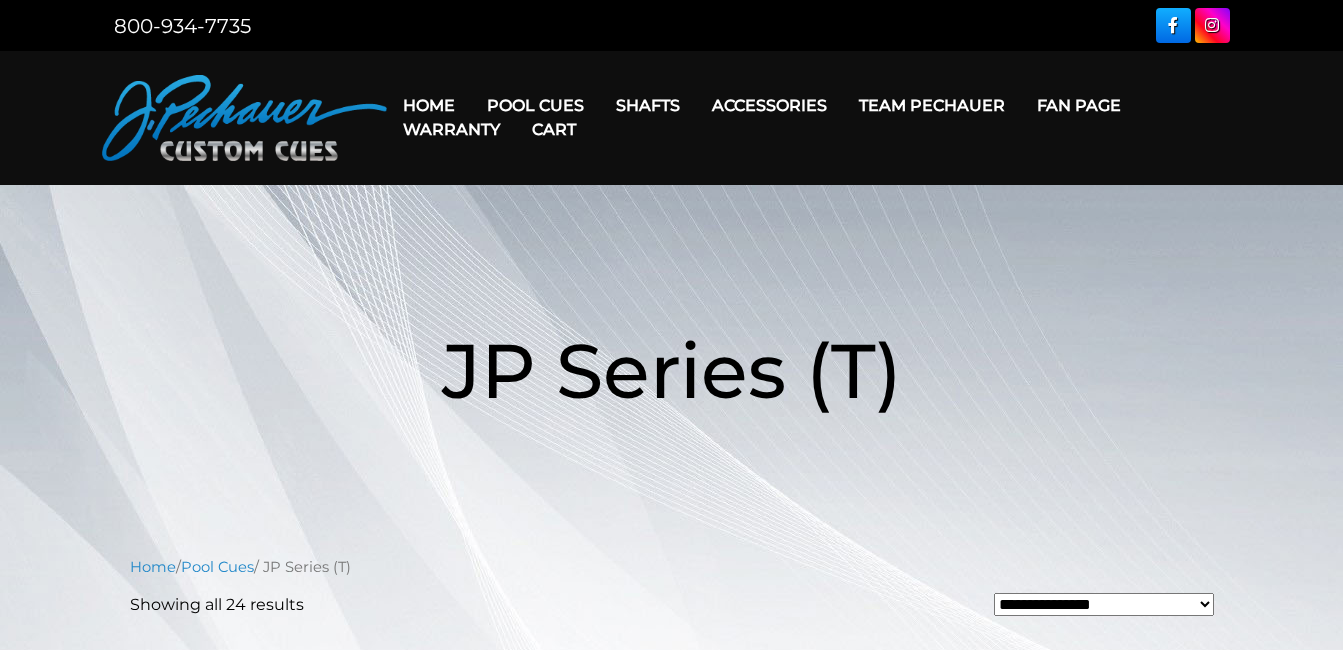 click on "Warranty" at bounding box center [451, 129] 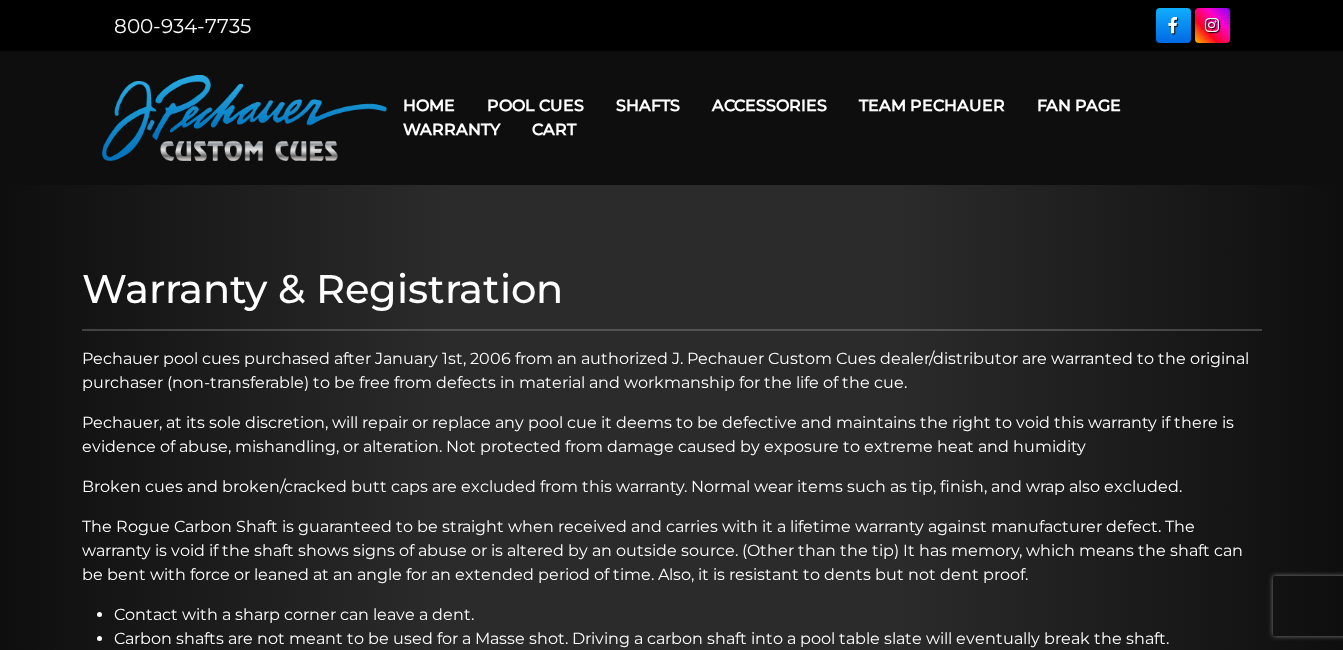 scroll, scrollTop: 0, scrollLeft: 0, axis: both 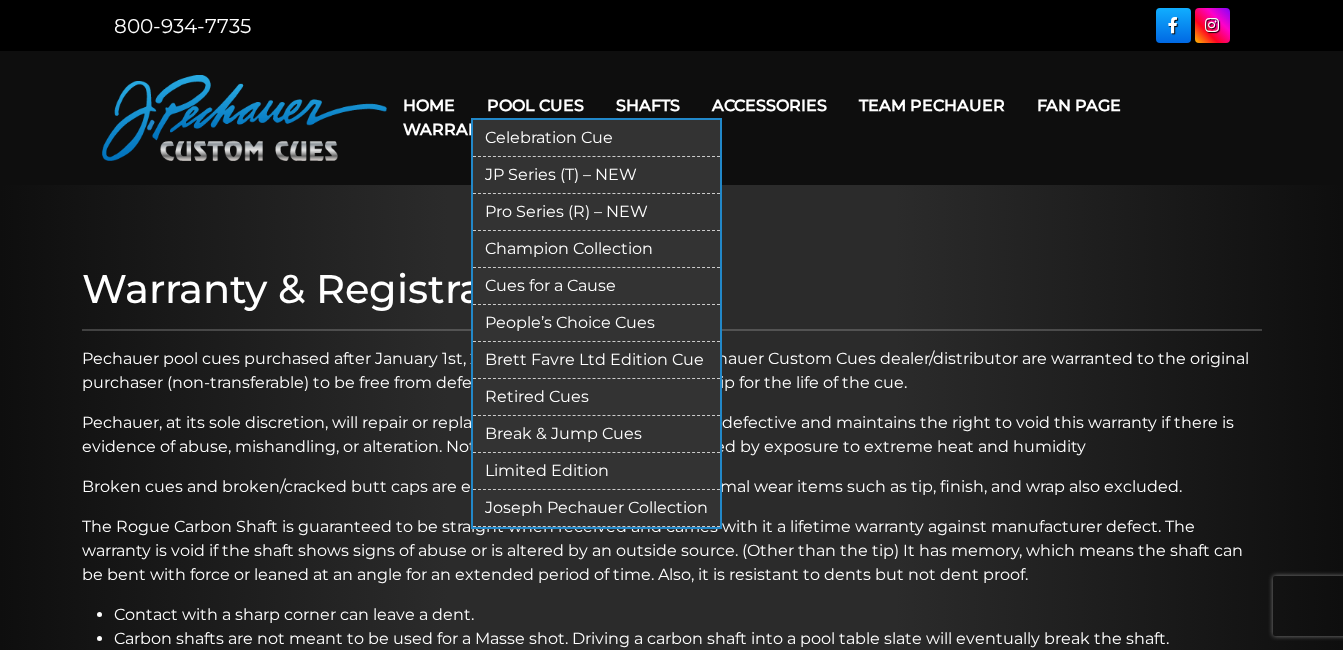 click on "Retired Cues" at bounding box center (596, 397) 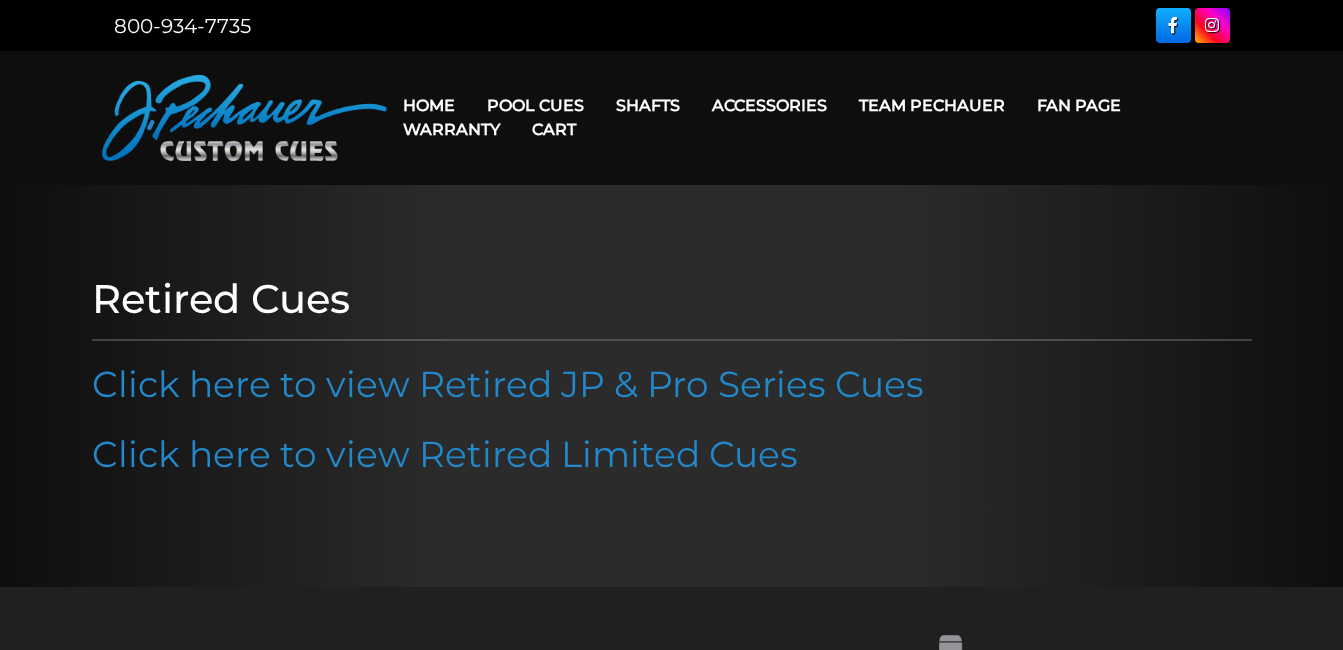 scroll, scrollTop: 0, scrollLeft: 0, axis: both 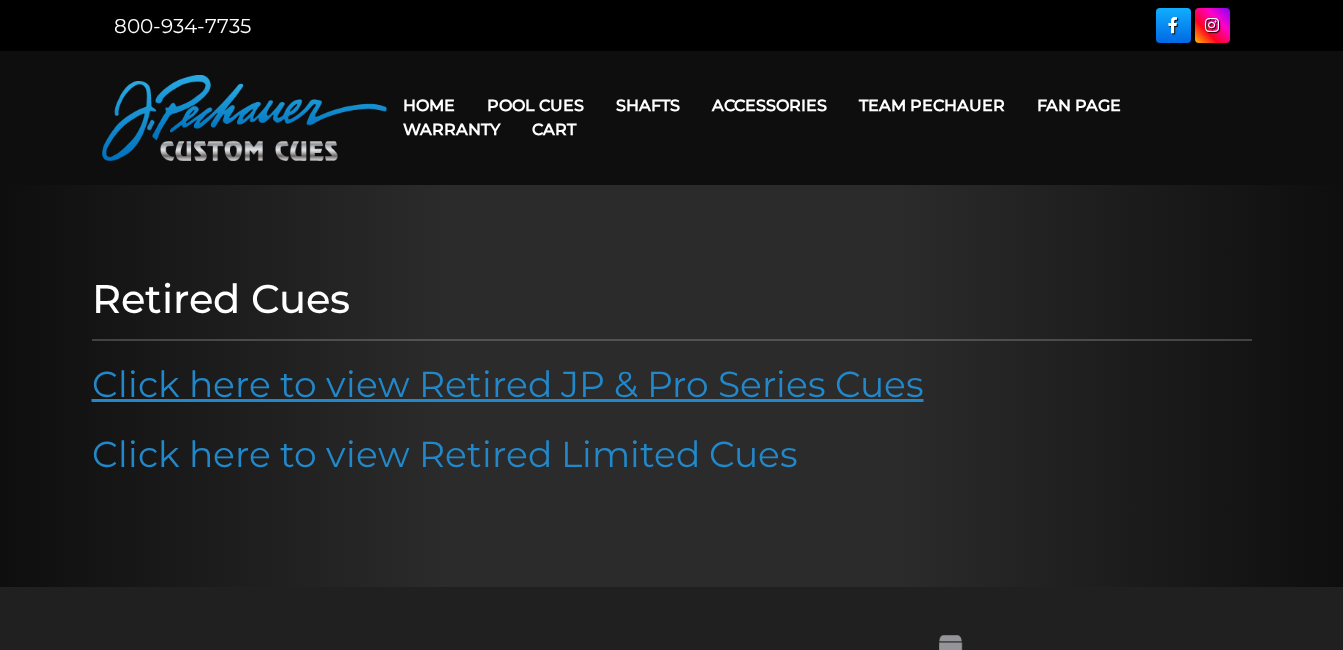 click on "Click here to view Retired JP & Pro Series Cues" at bounding box center (508, 384) 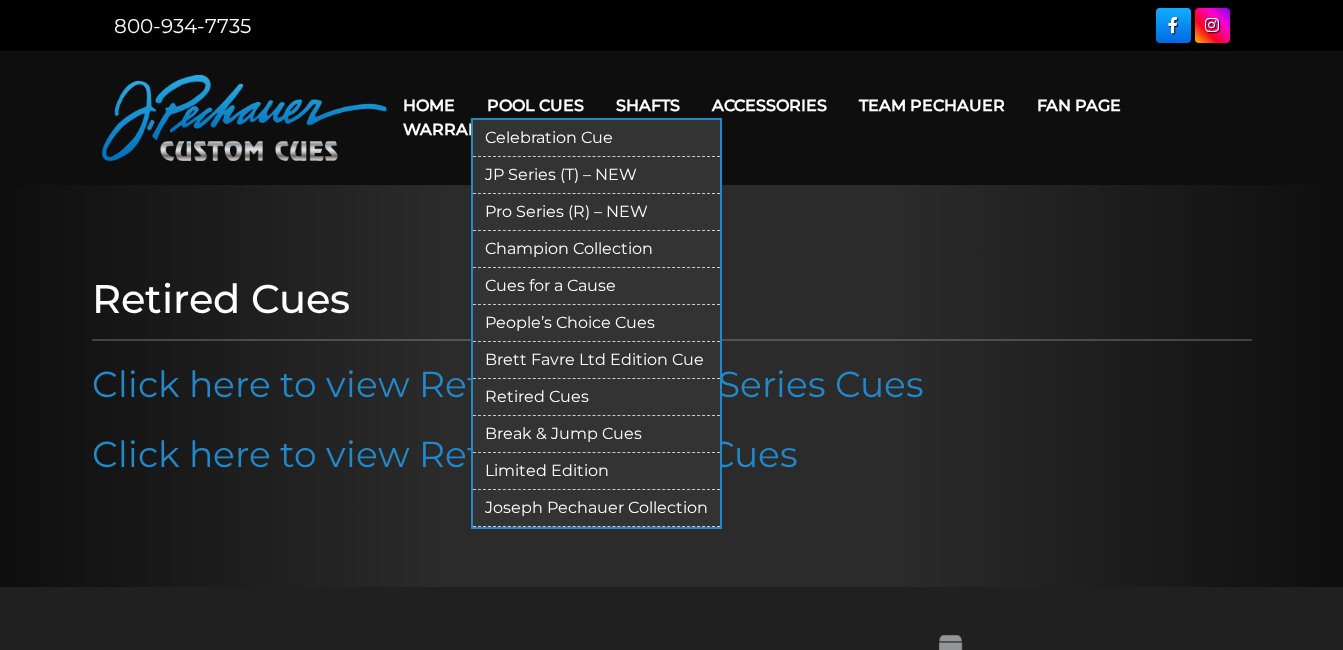 click on "JP Series (T) – NEW" at bounding box center [596, 175] 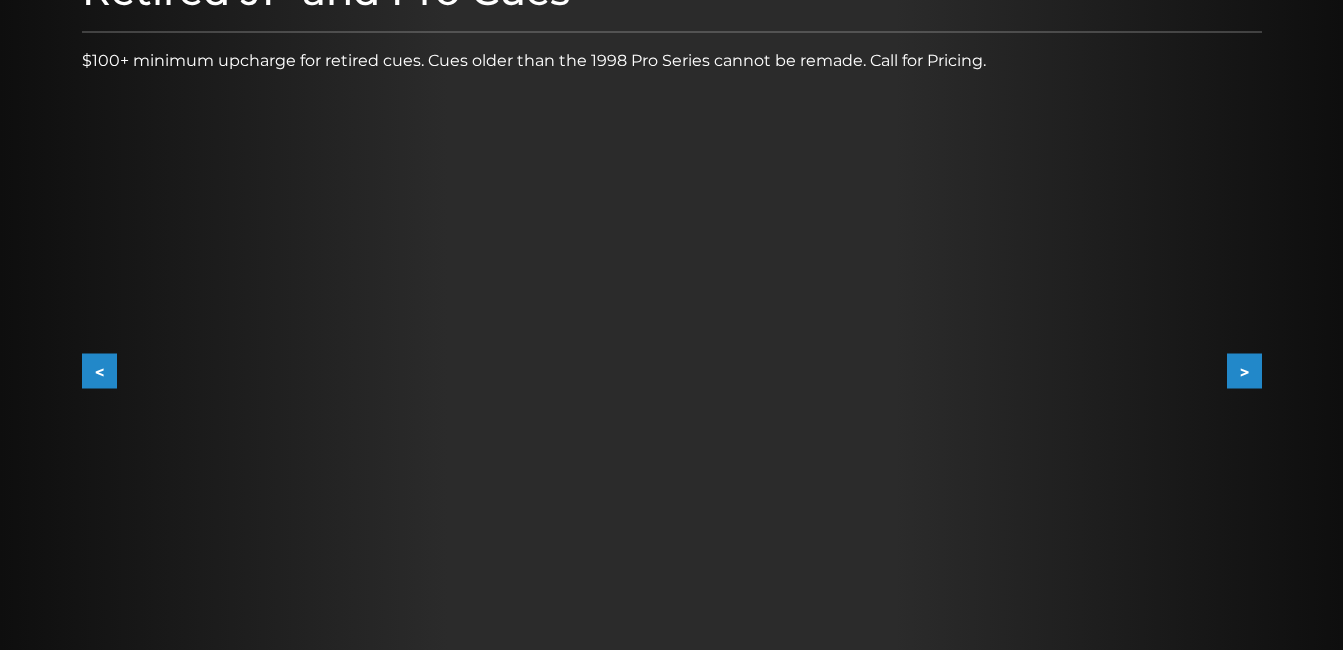 scroll, scrollTop: 300, scrollLeft: 0, axis: vertical 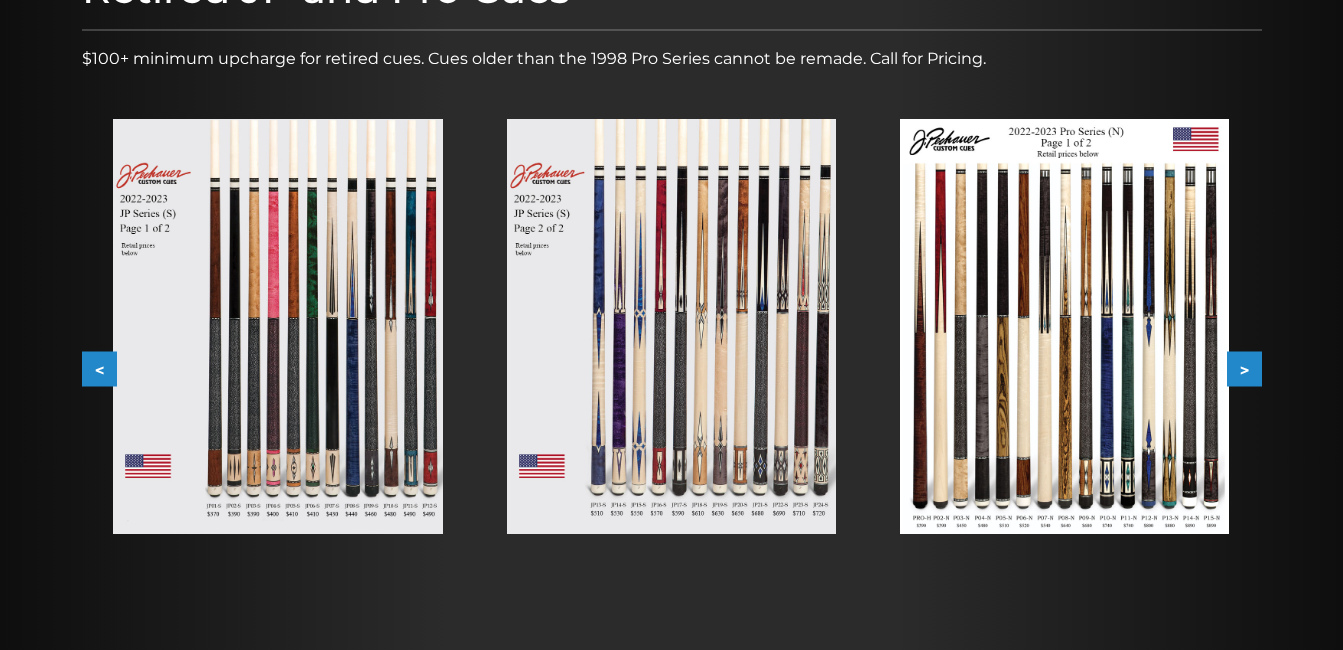 click at bounding box center (277, 326) 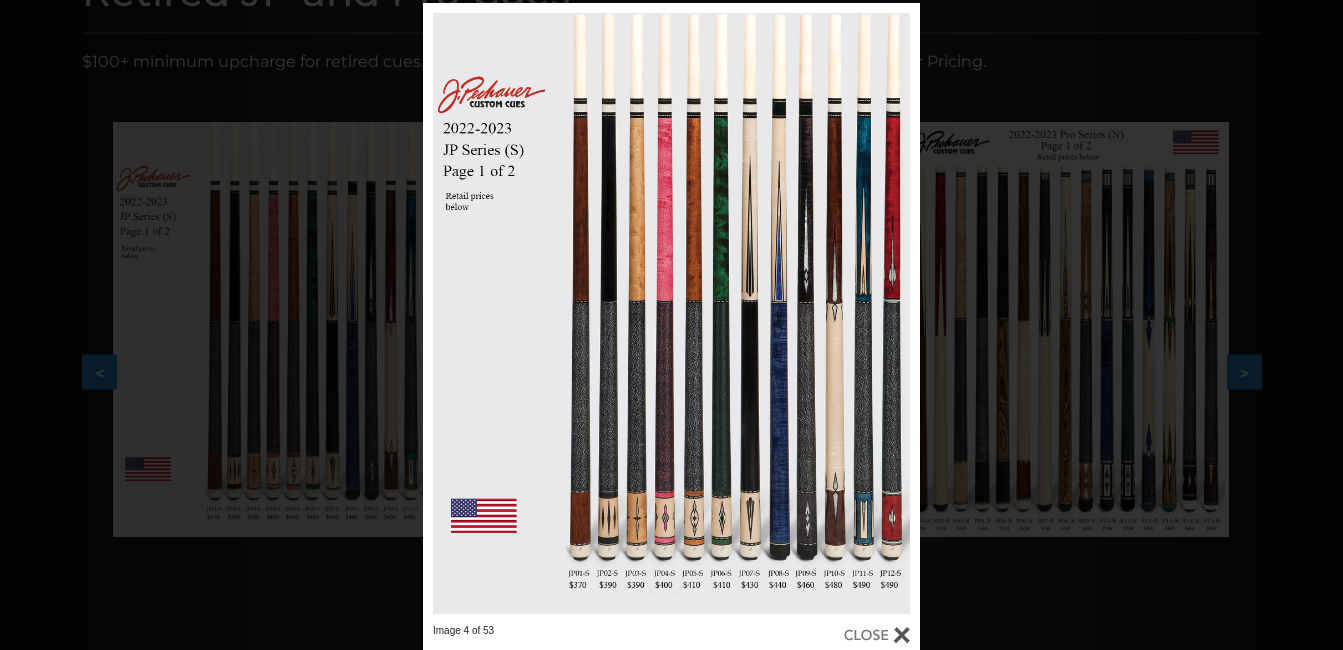 scroll, scrollTop: 300, scrollLeft: 0, axis: vertical 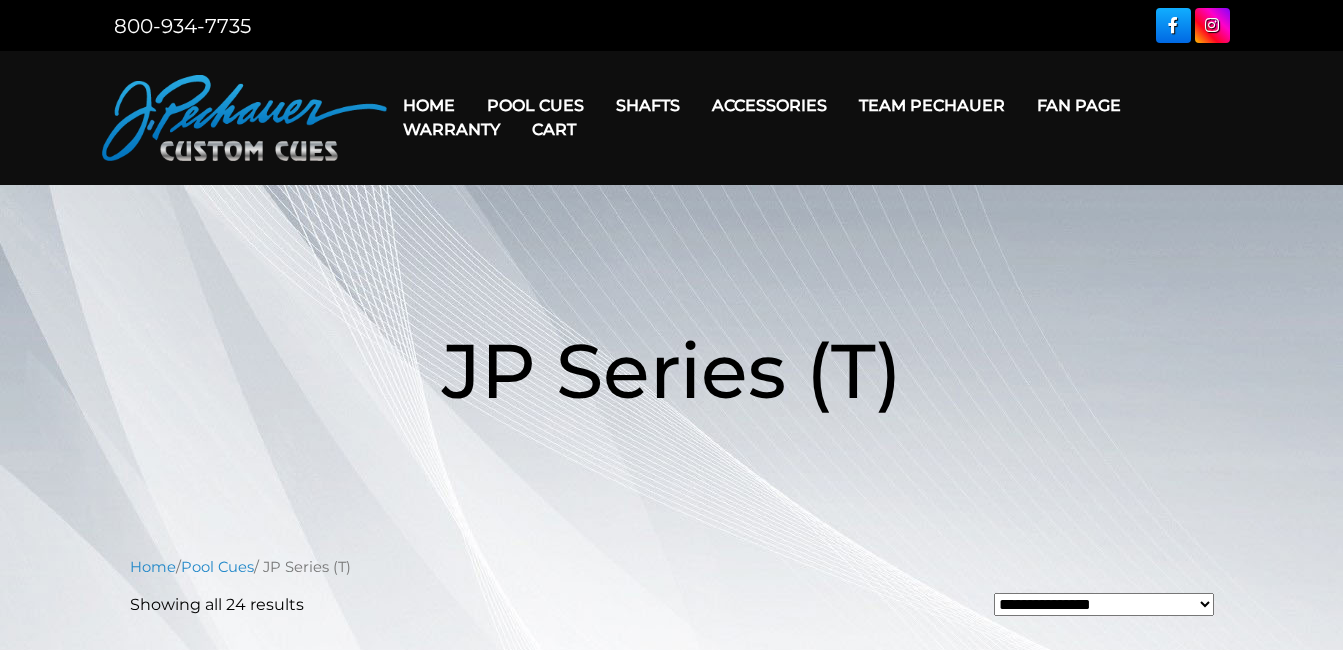 click on "Cart" at bounding box center [554, 129] 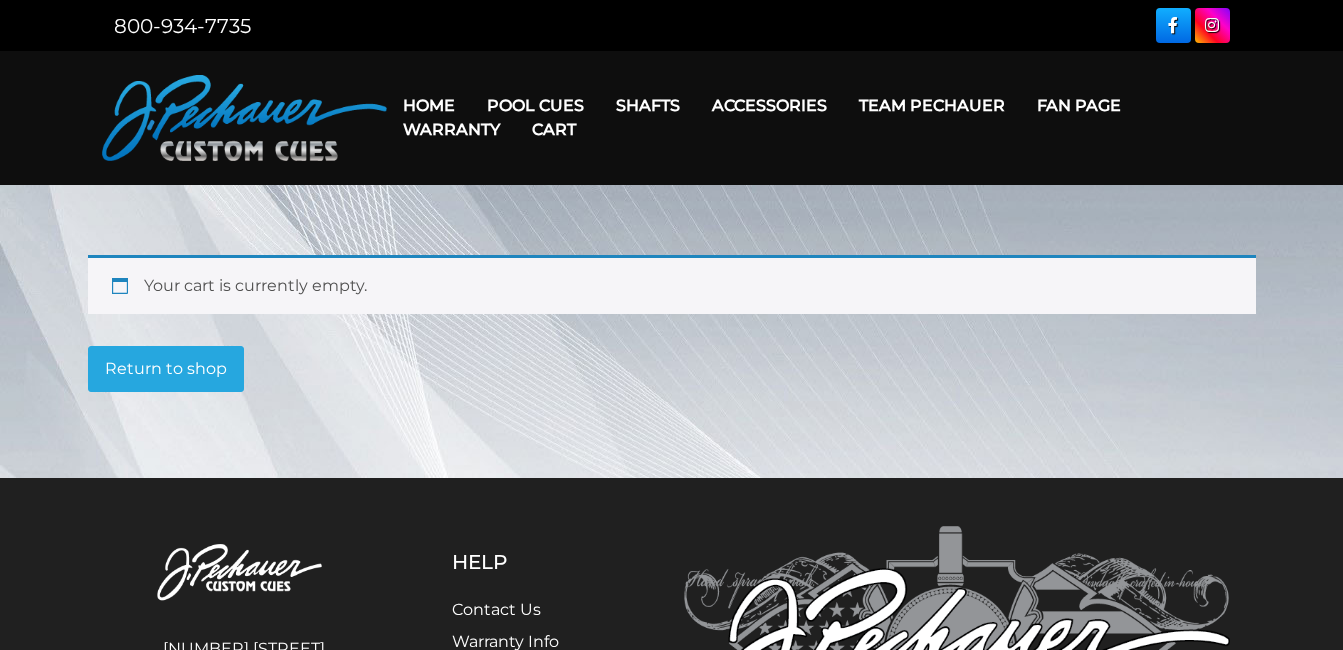 scroll, scrollTop: 0, scrollLeft: 0, axis: both 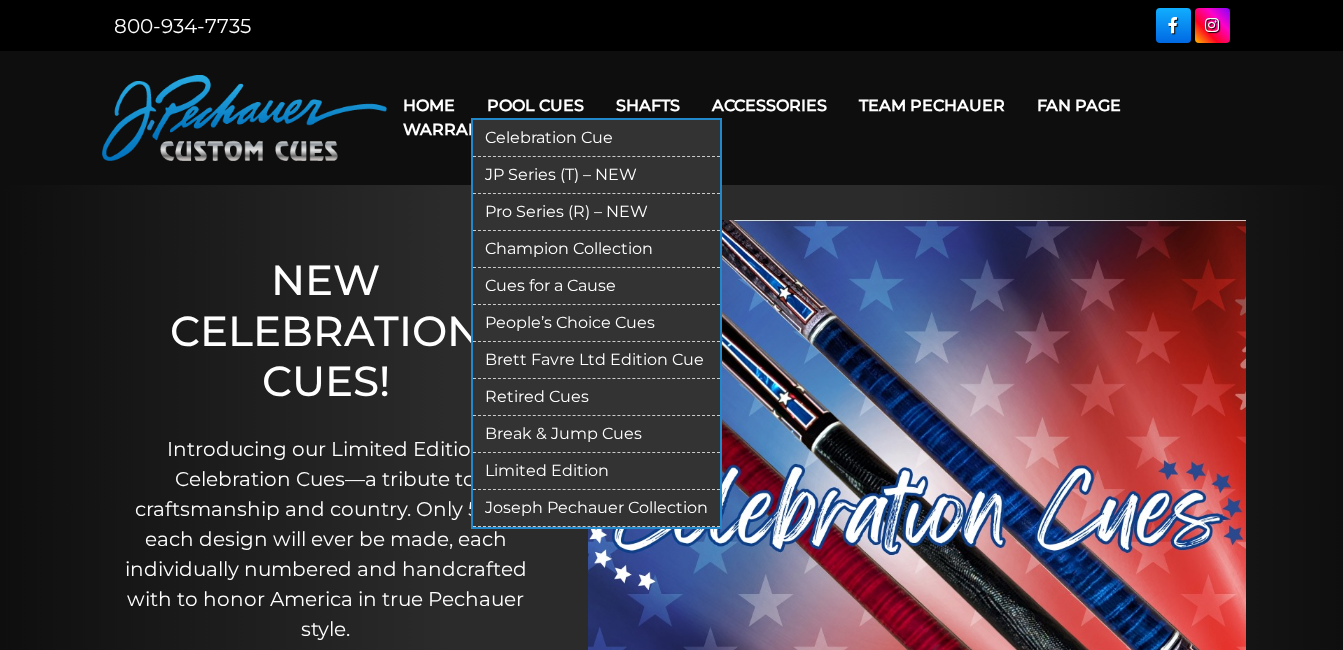 click on "Break & Jump Cues" at bounding box center (596, 434) 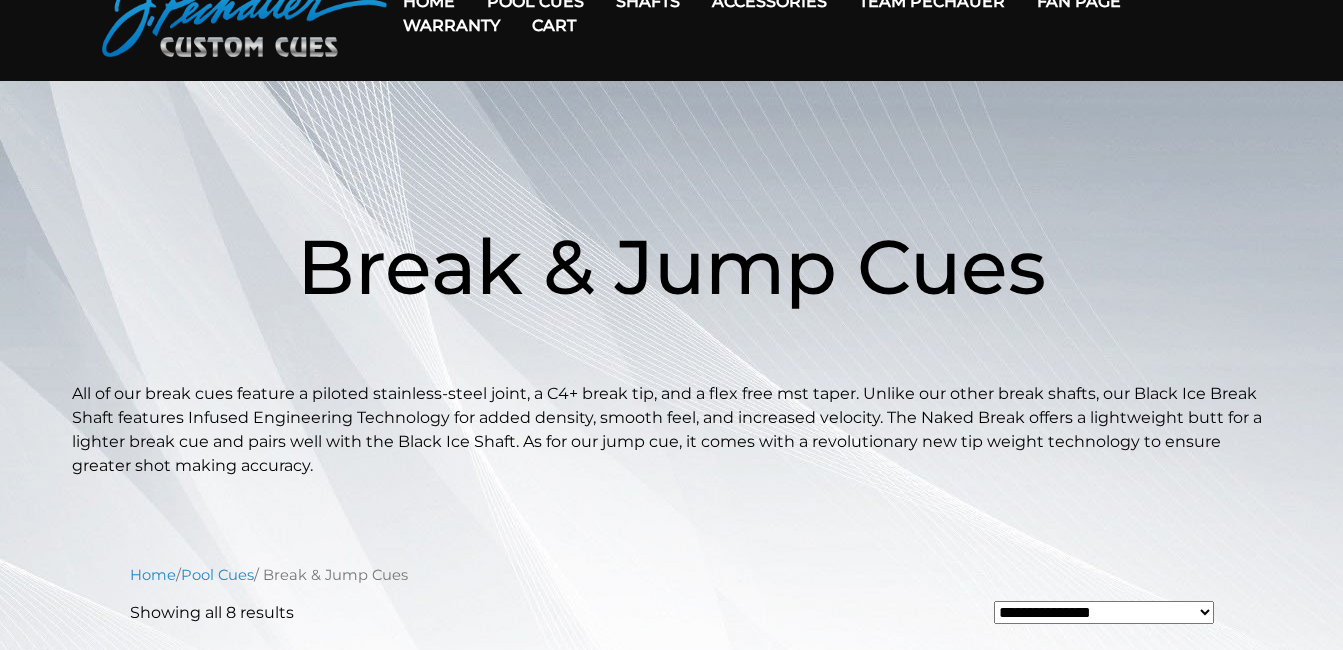 scroll, scrollTop: 0, scrollLeft: 0, axis: both 